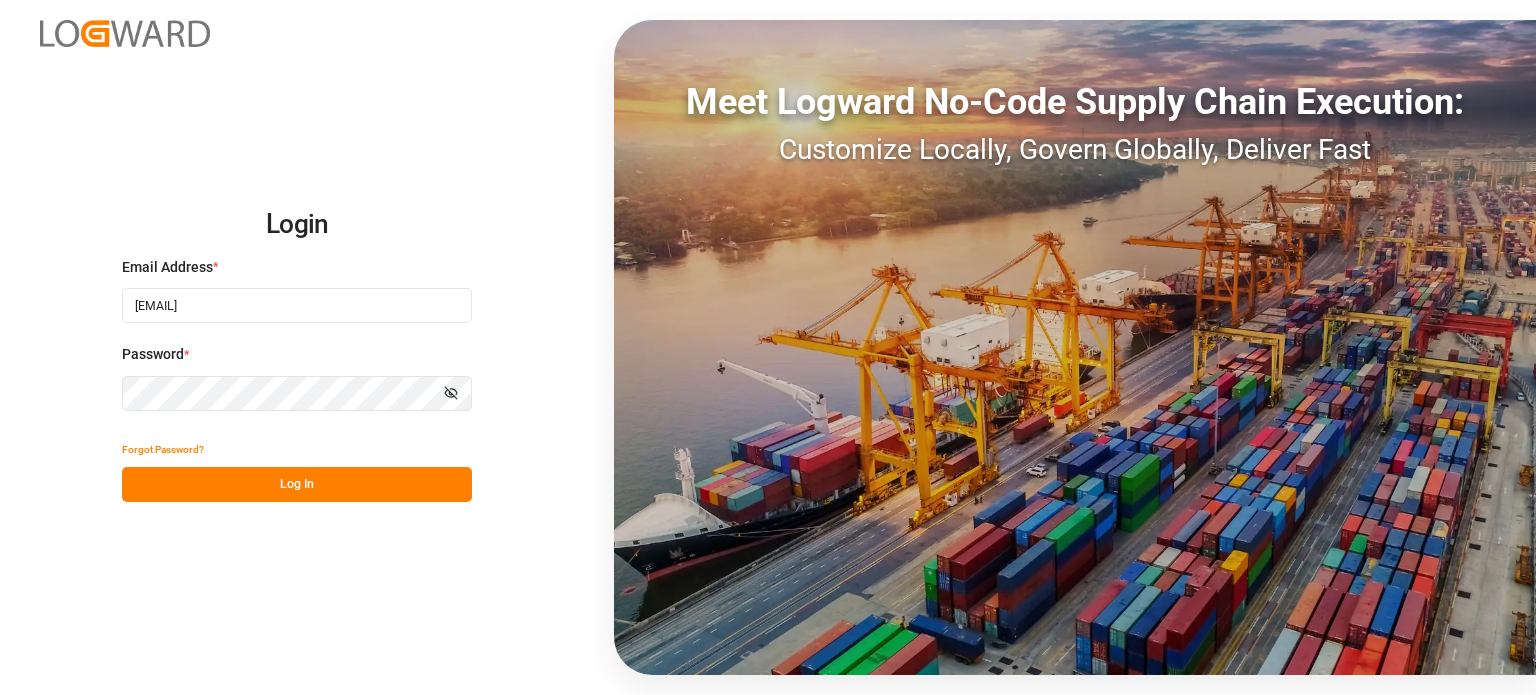 scroll, scrollTop: 0, scrollLeft: 0, axis: both 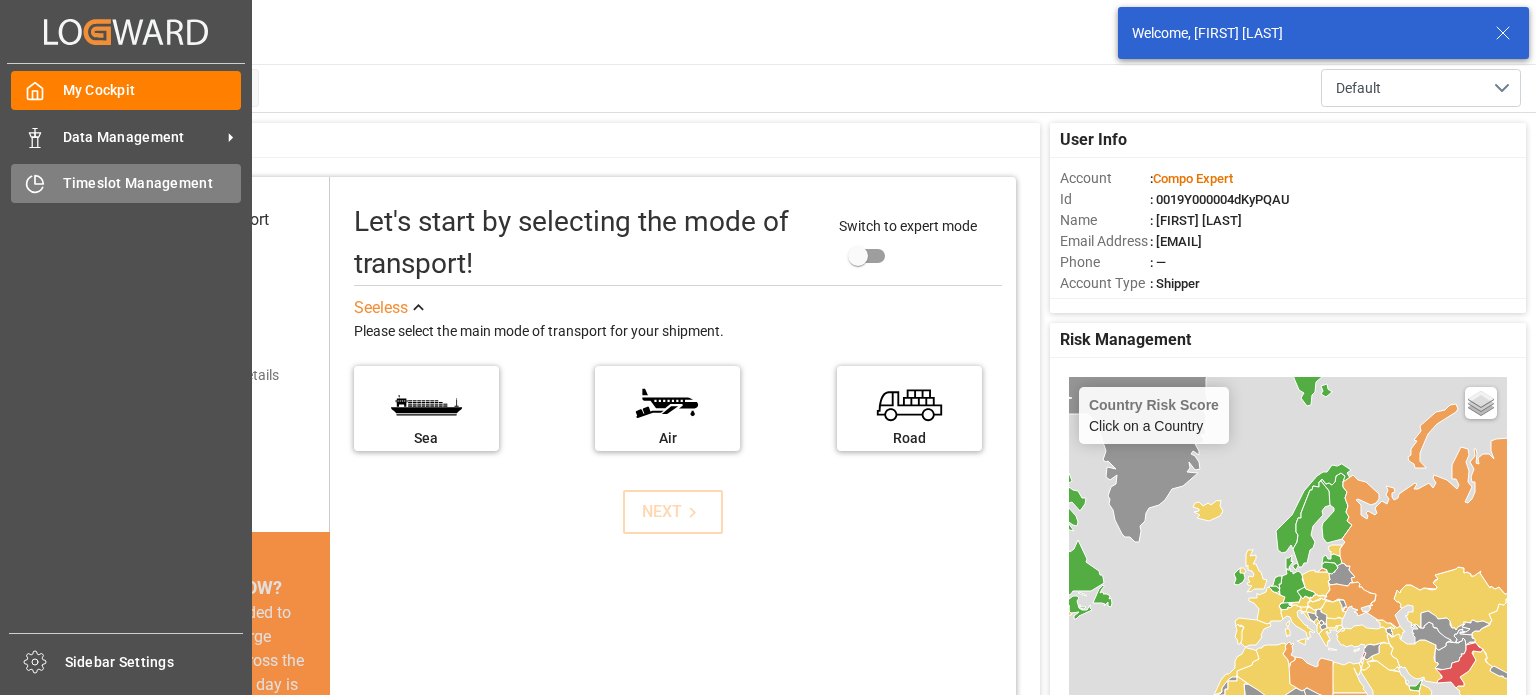 click on "Timeslot Management" at bounding box center [152, 183] 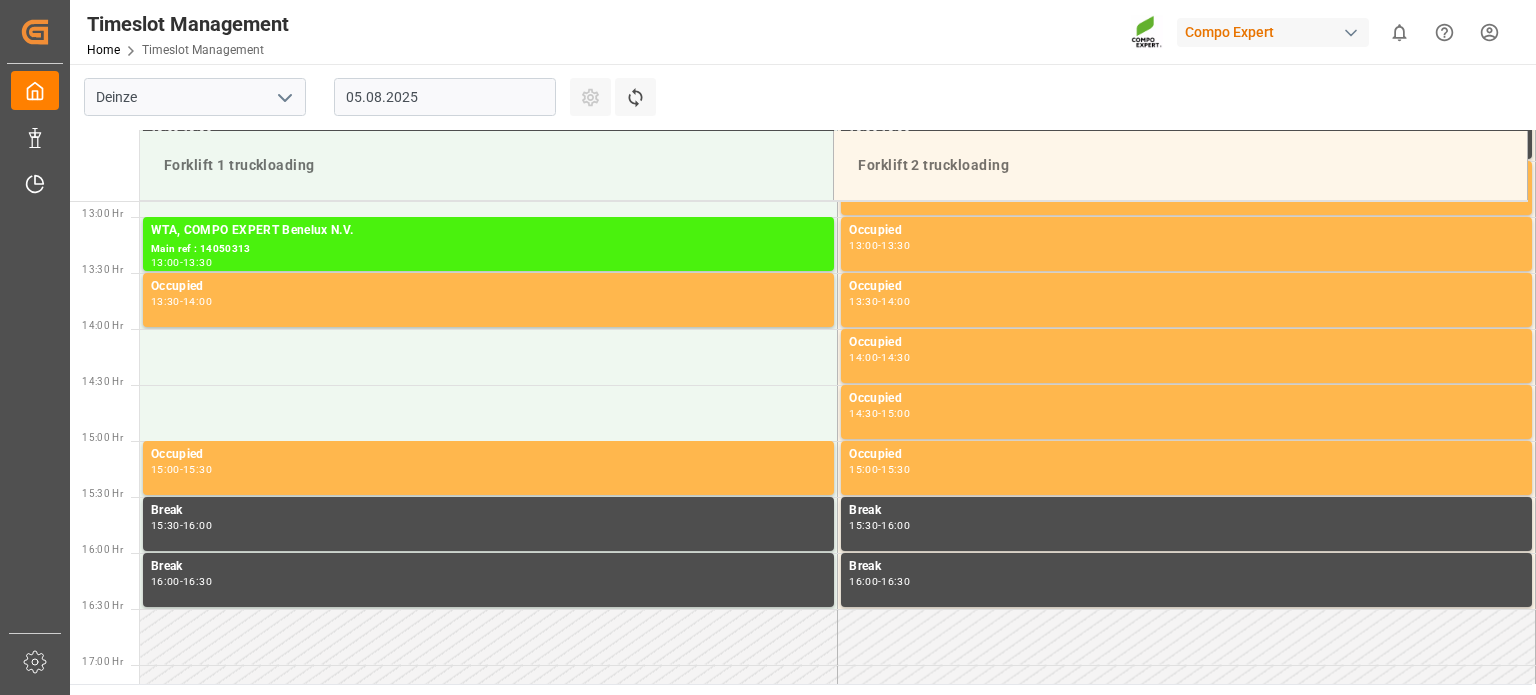scroll, scrollTop: 1555, scrollLeft: 0, axis: vertical 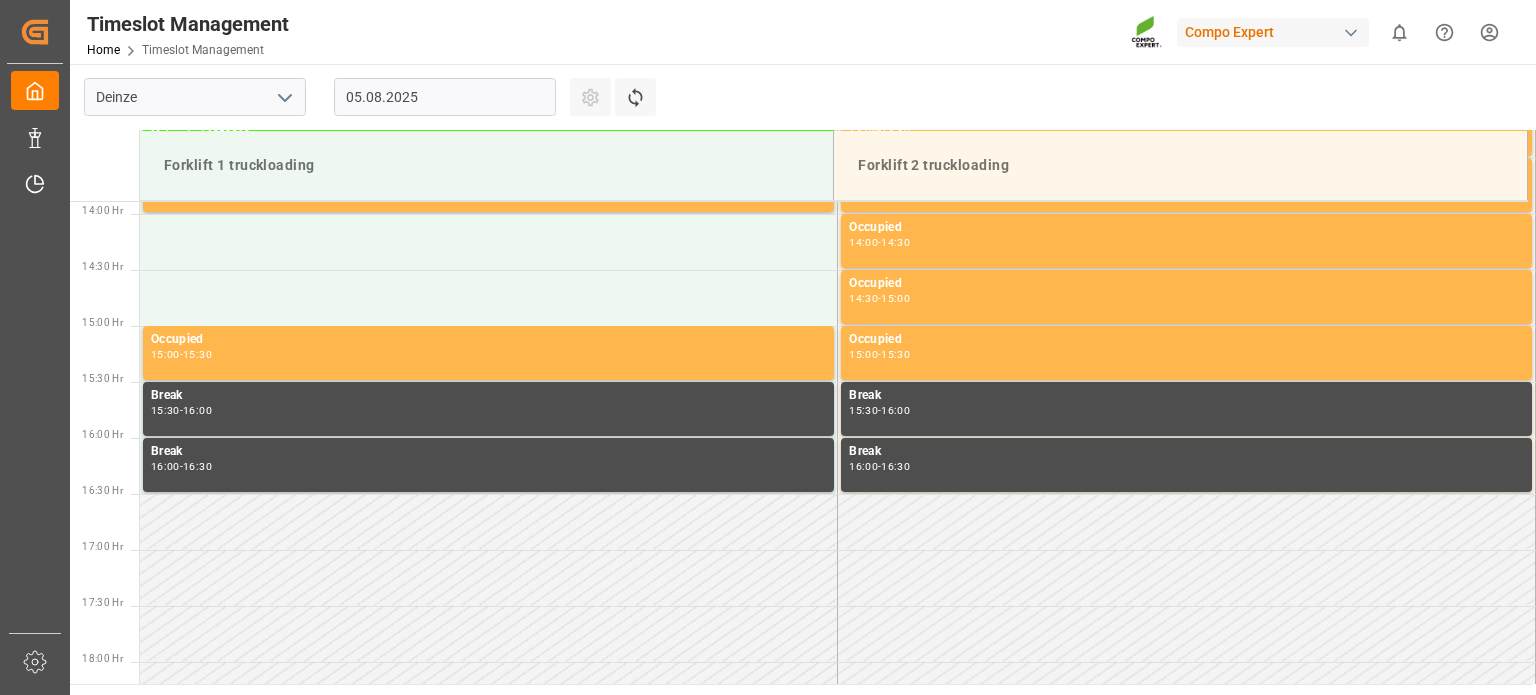 click on "05.08.2025" at bounding box center [445, 97] 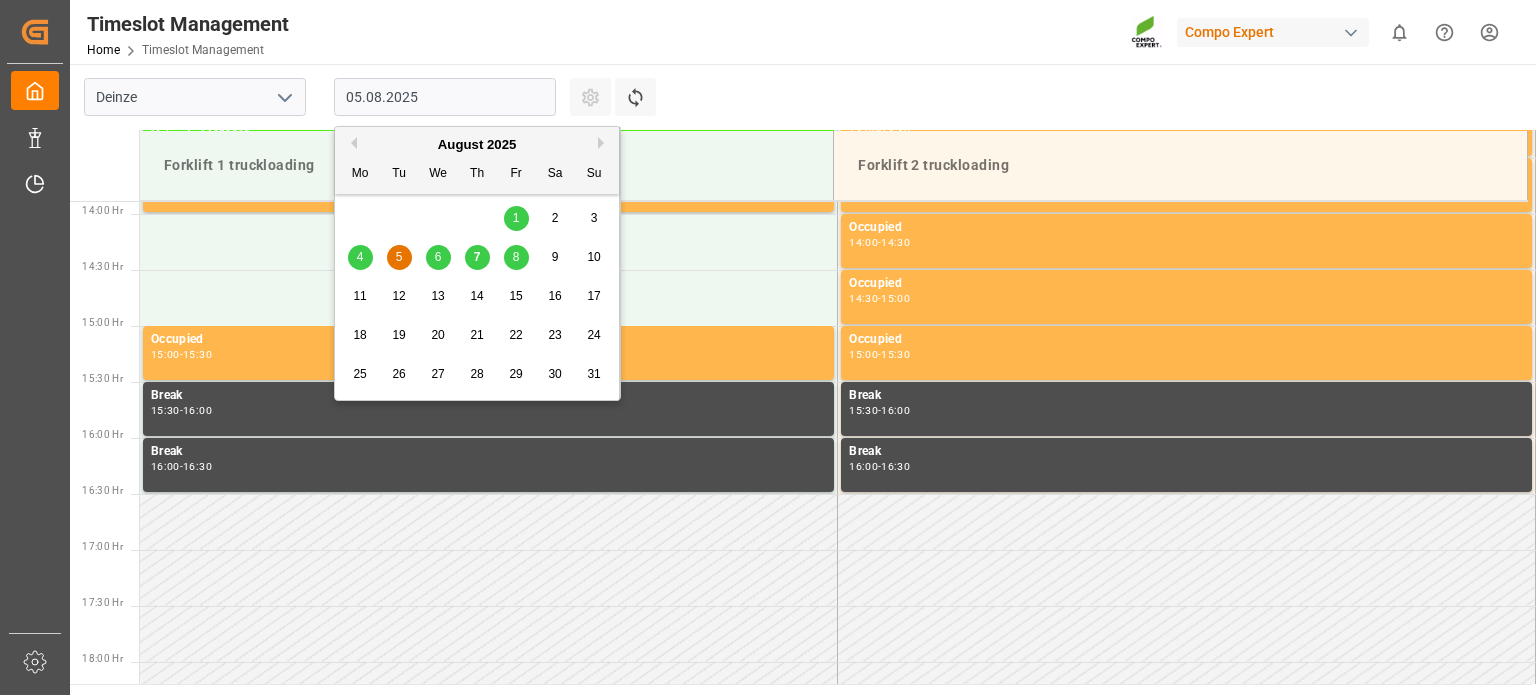 click on "8" at bounding box center [516, 258] 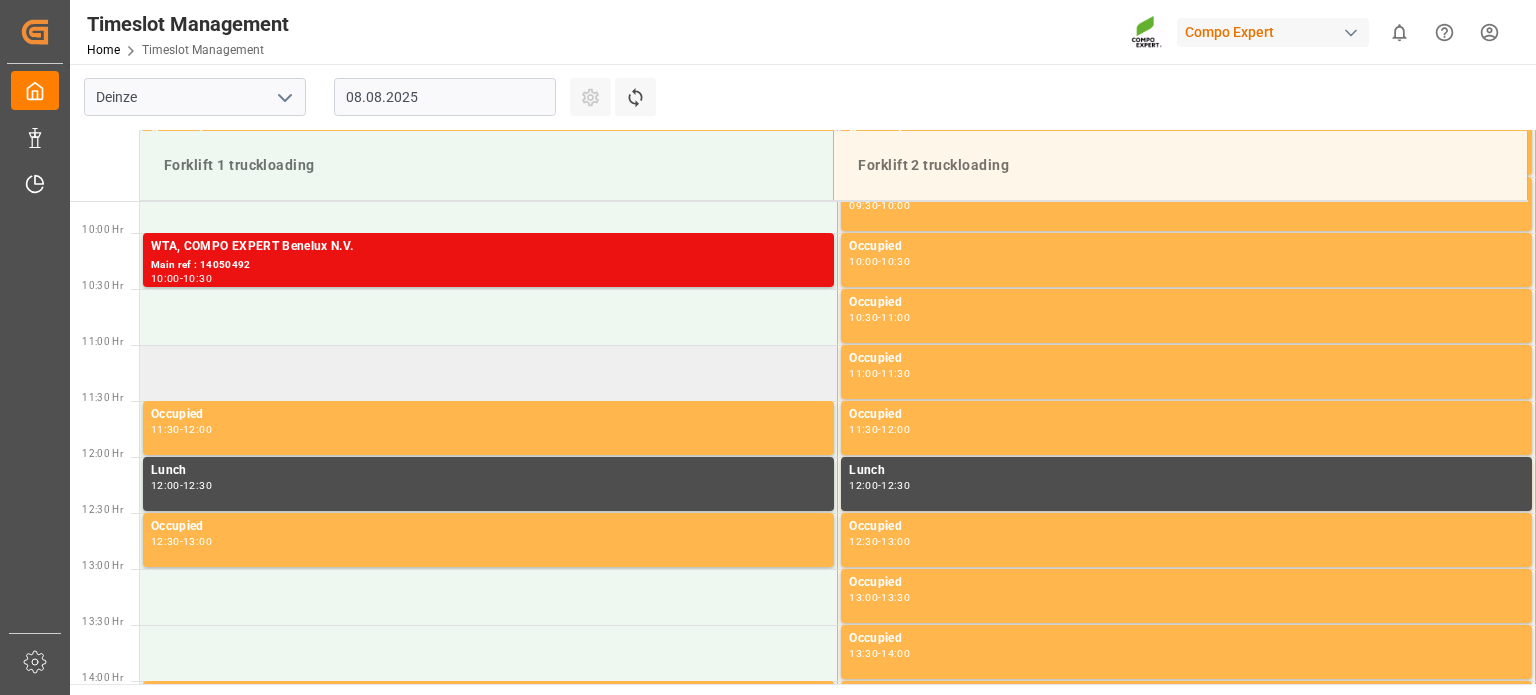 scroll, scrollTop: 1055, scrollLeft: 0, axis: vertical 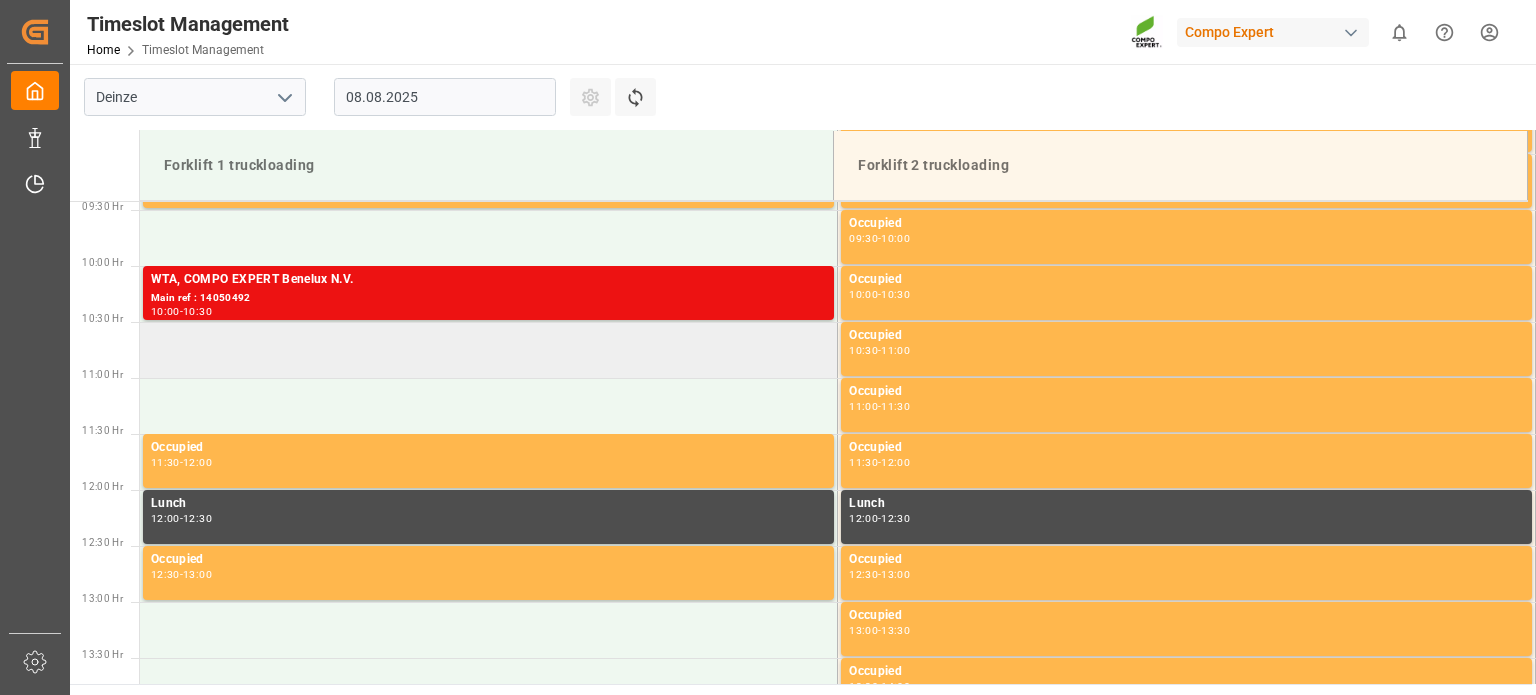 click at bounding box center [489, 350] 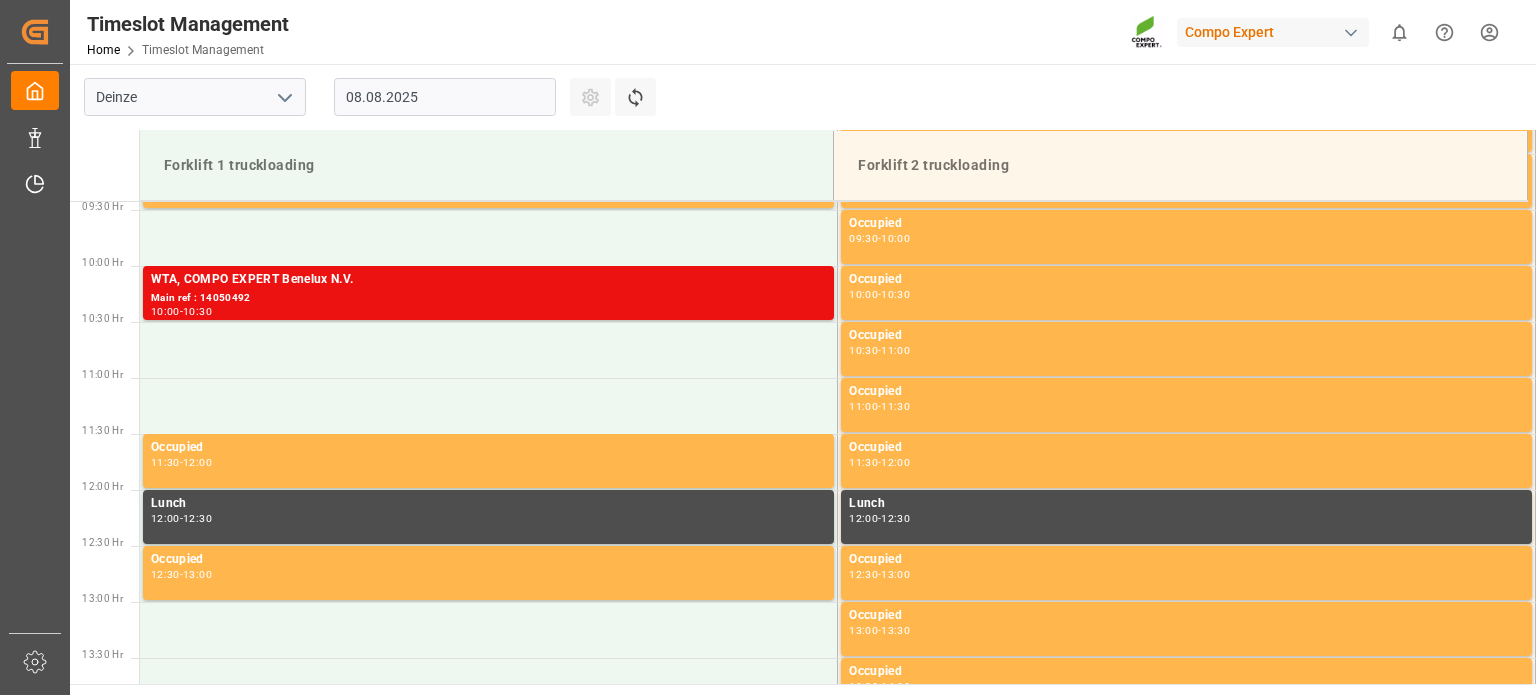 click at bounding box center [489, 350] 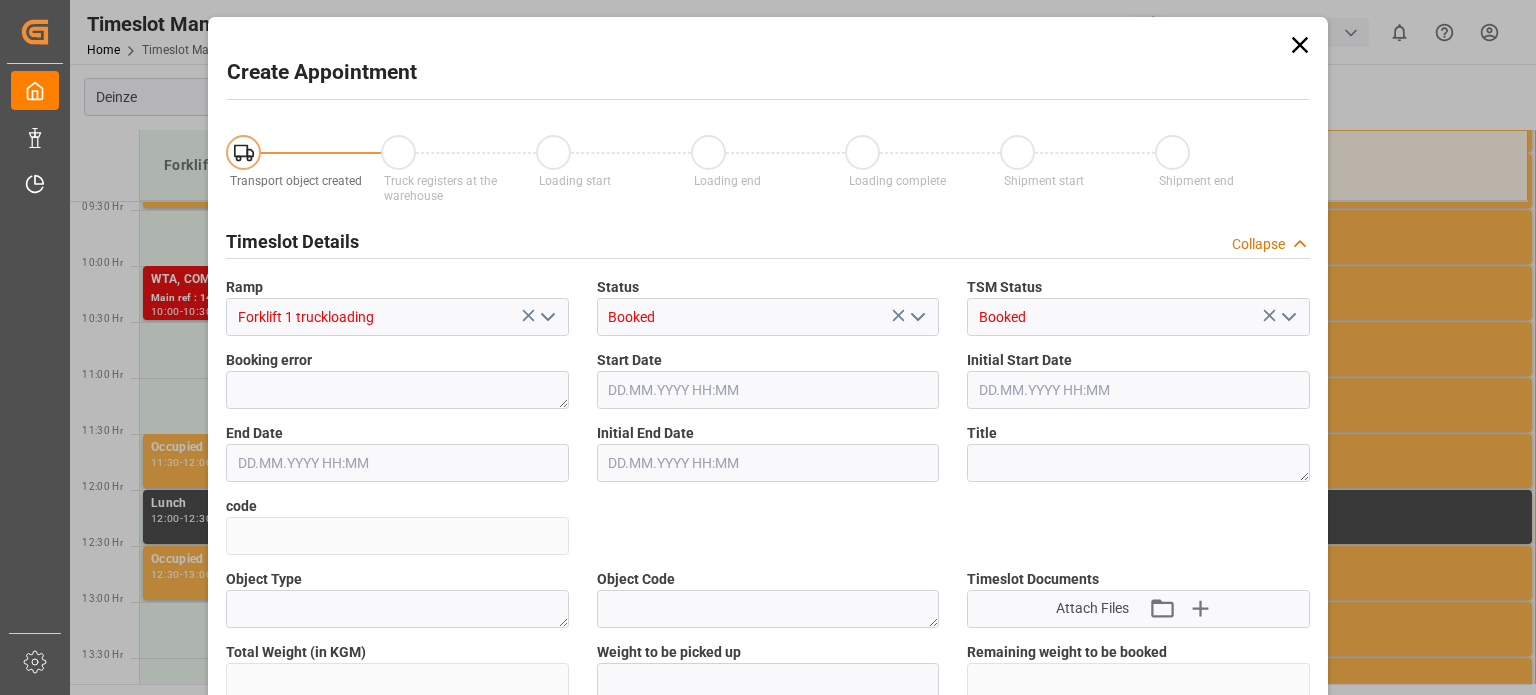 type on "[DATE] [TIME]" 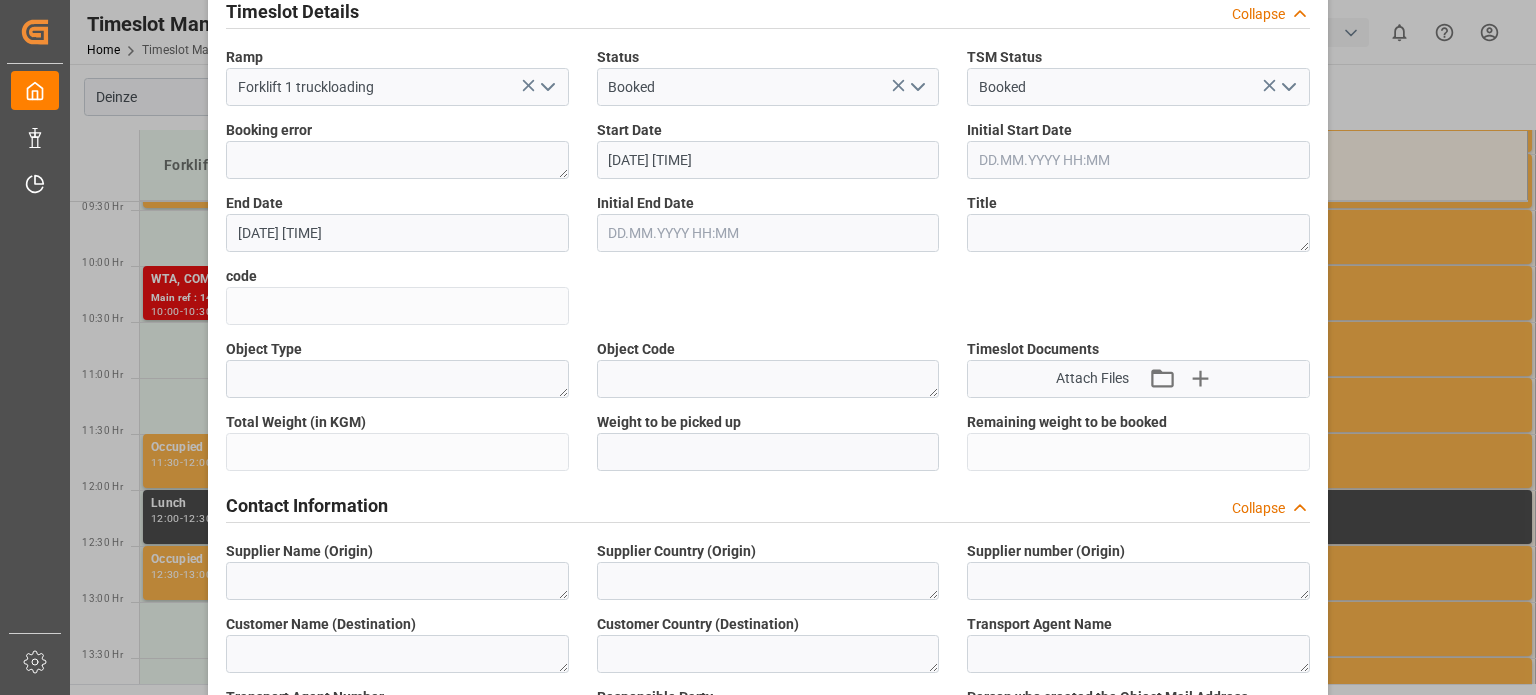 scroll, scrollTop: 300, scrollLeft: 0, axis: vertical 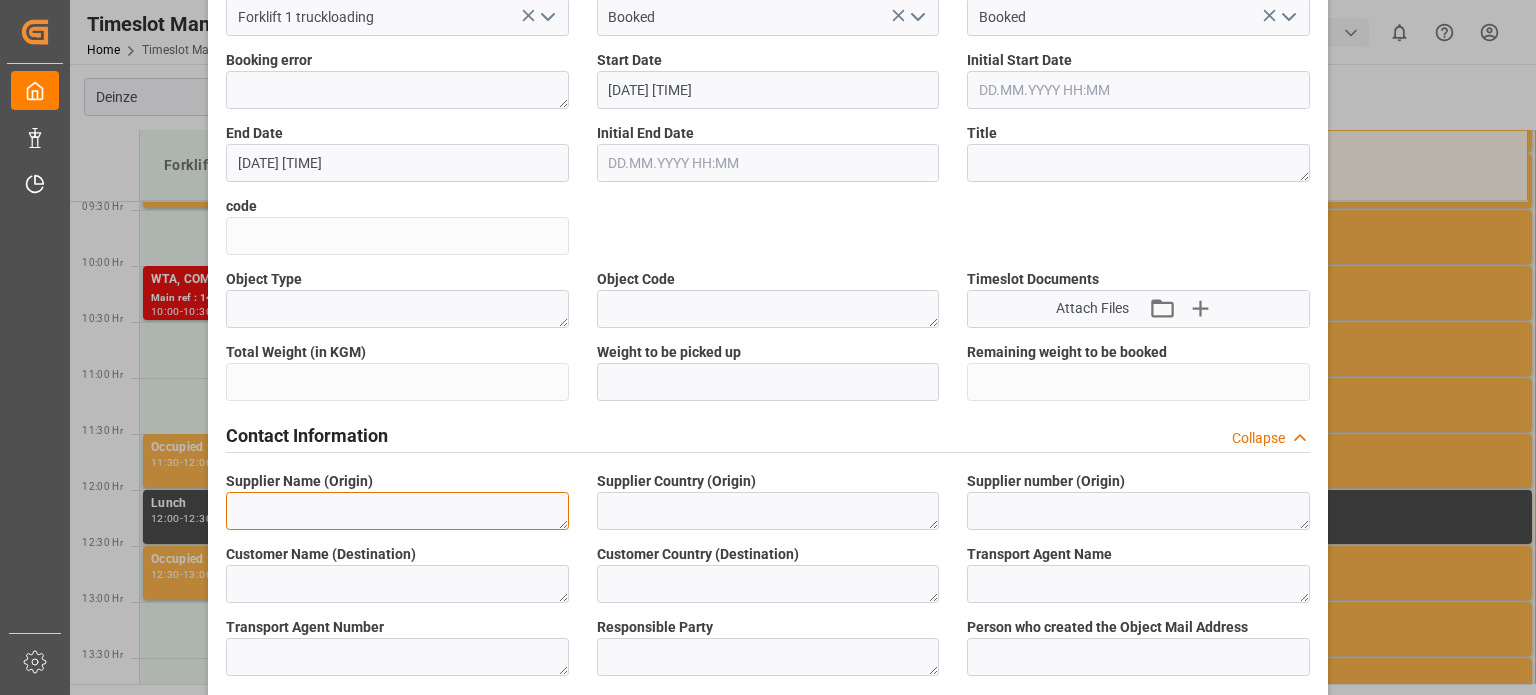 click at bounding box center [397, 511] 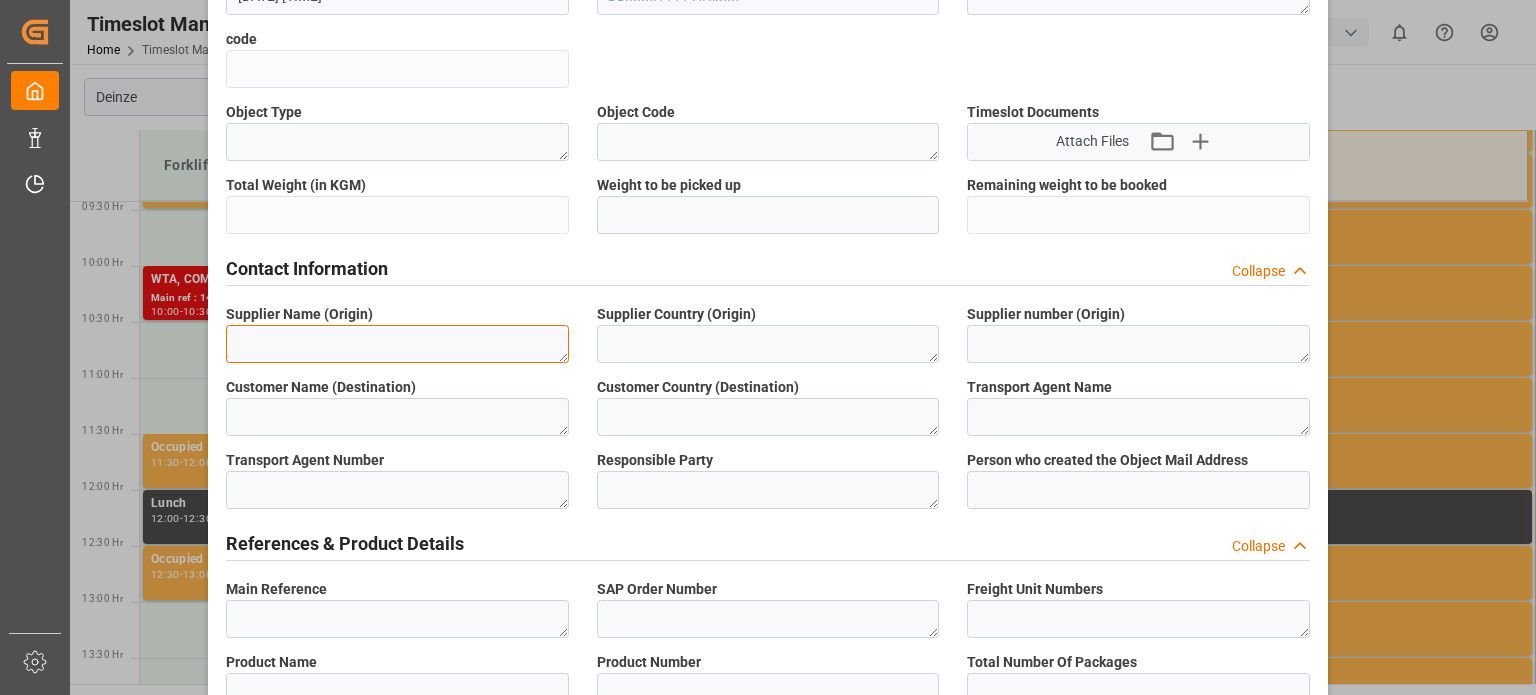 scroll, scrollTop: 500, scrollLeft: 0, axis: vertical 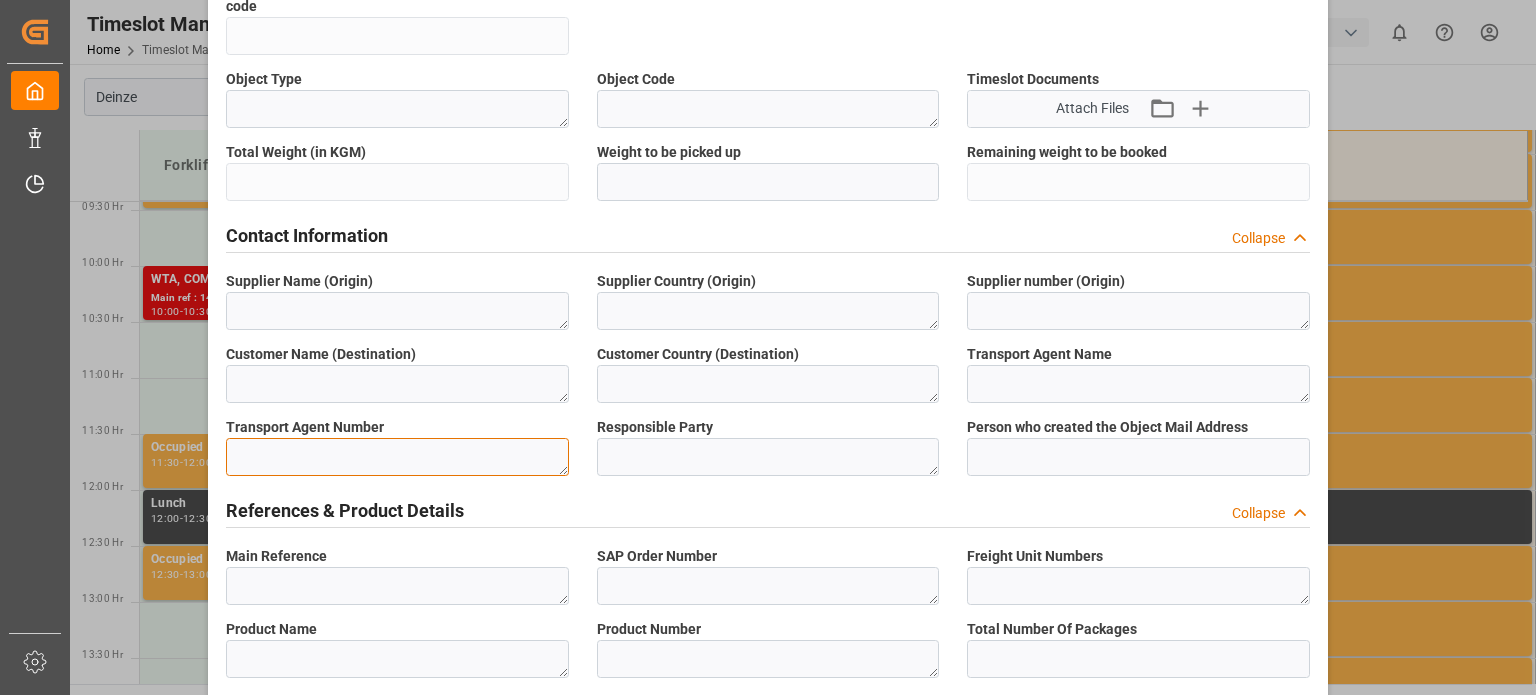 click at bounding box center [397, 457] 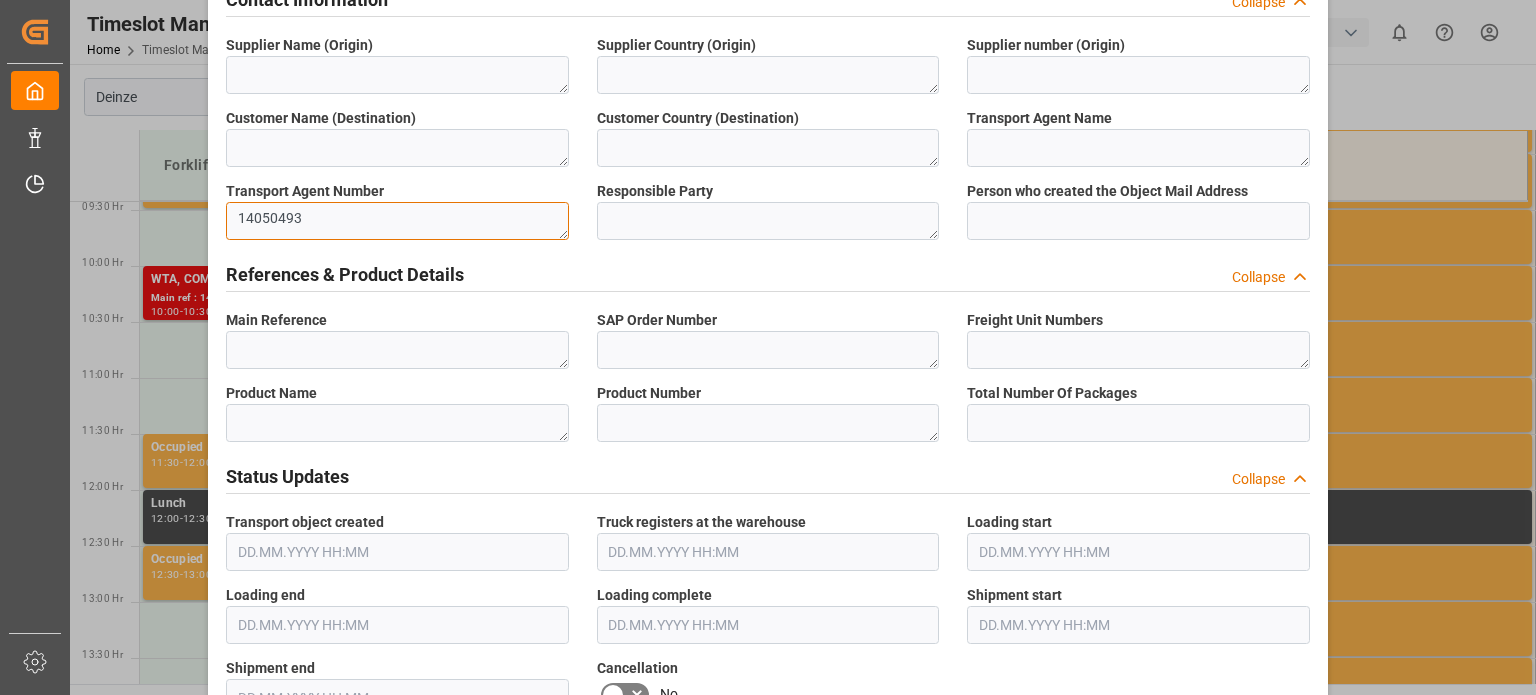 scroll, scrollTop: 800, scrollLeft: 0, axis: vertical 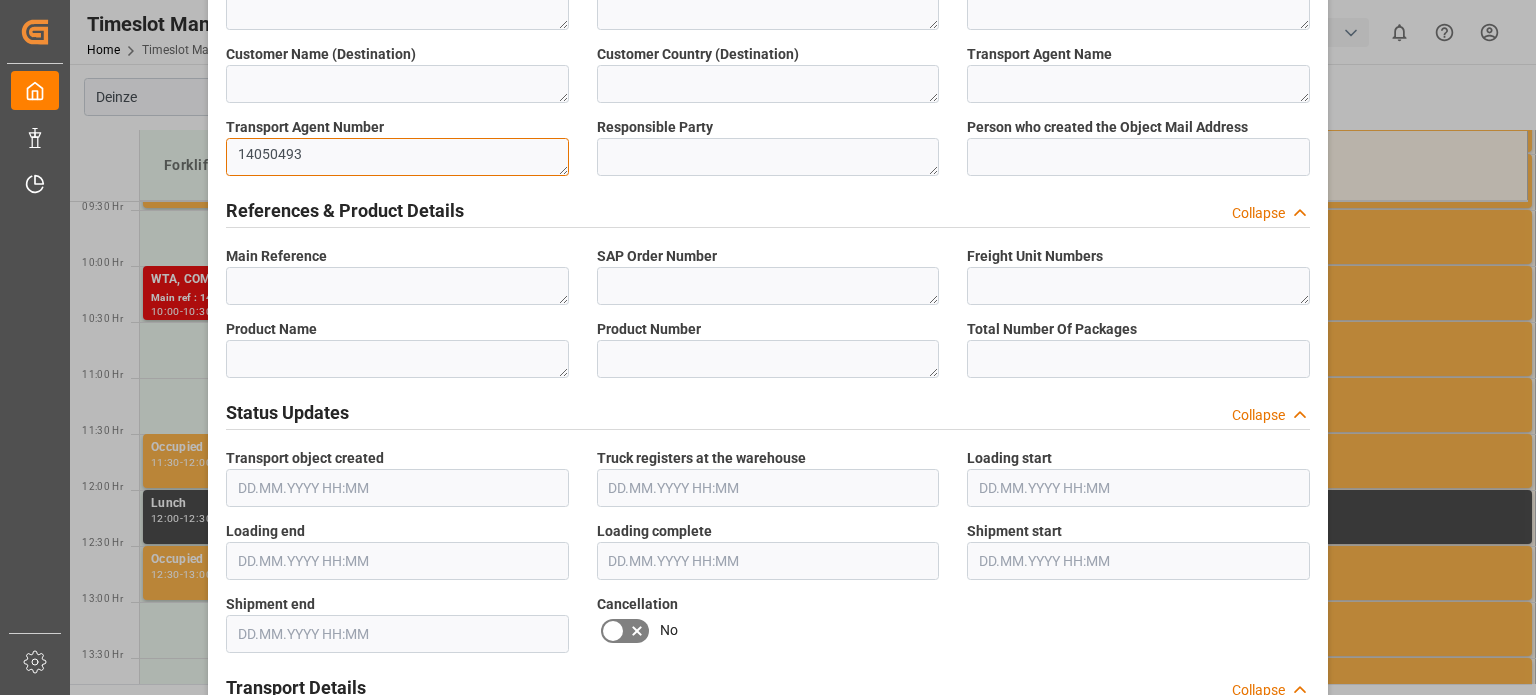 type on "14050493" 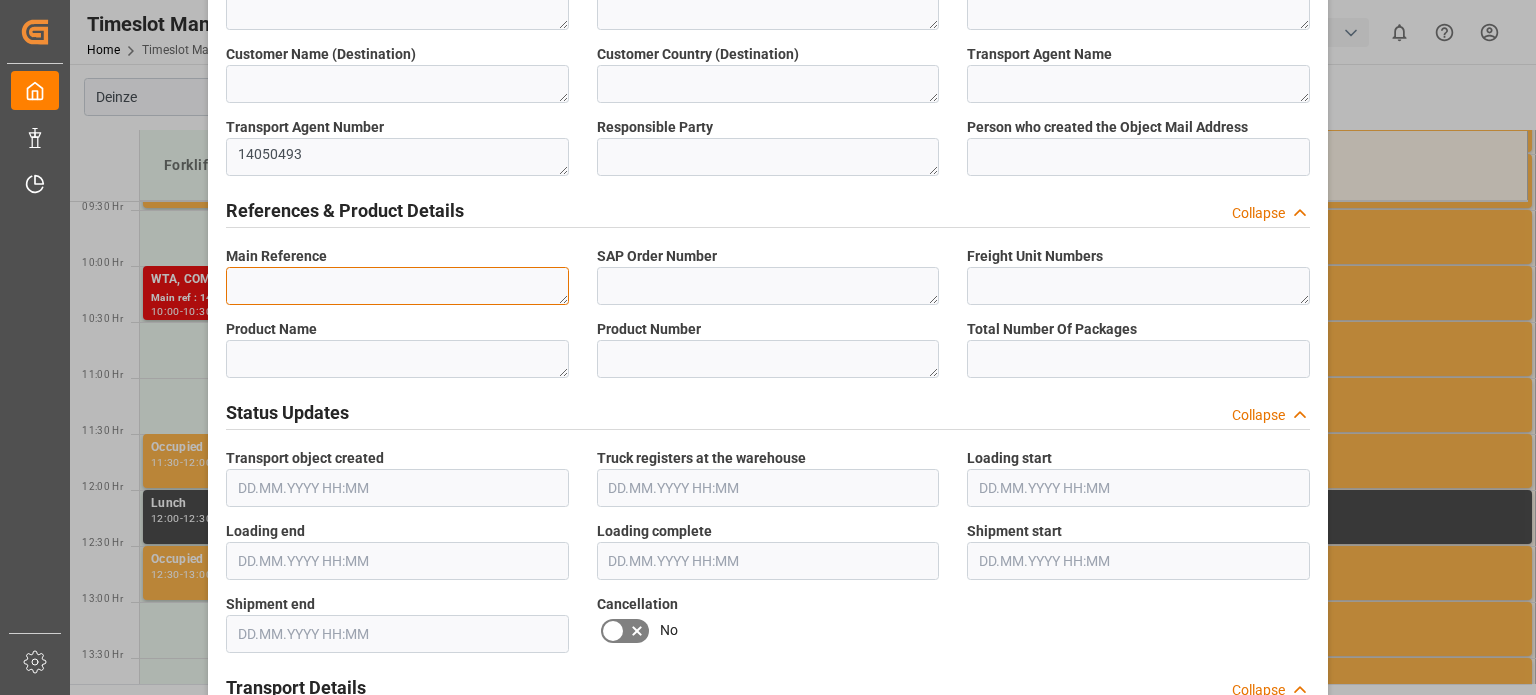 click at bounding box center (397, 286) 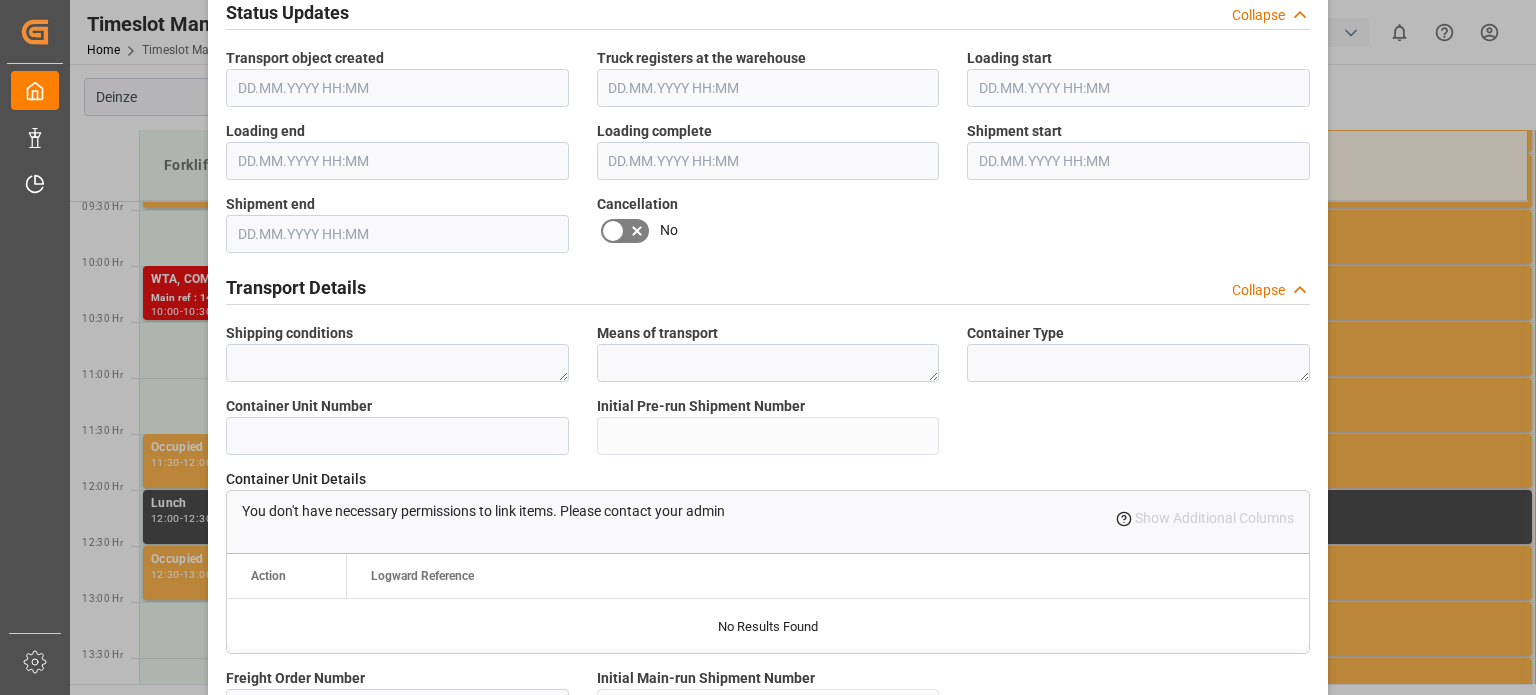scroll, scrollTop: 1300, scrollLeft: 0, axis: vertical 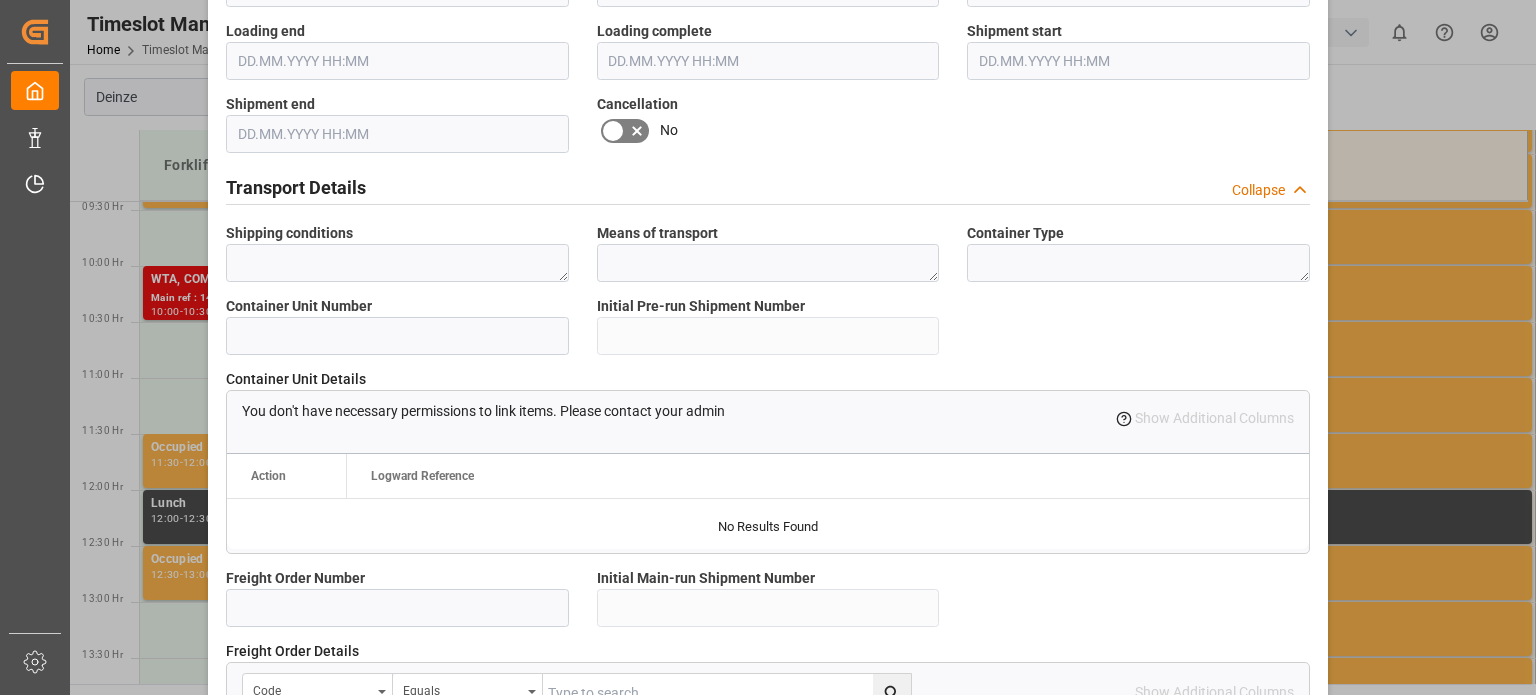 type on "14050493" 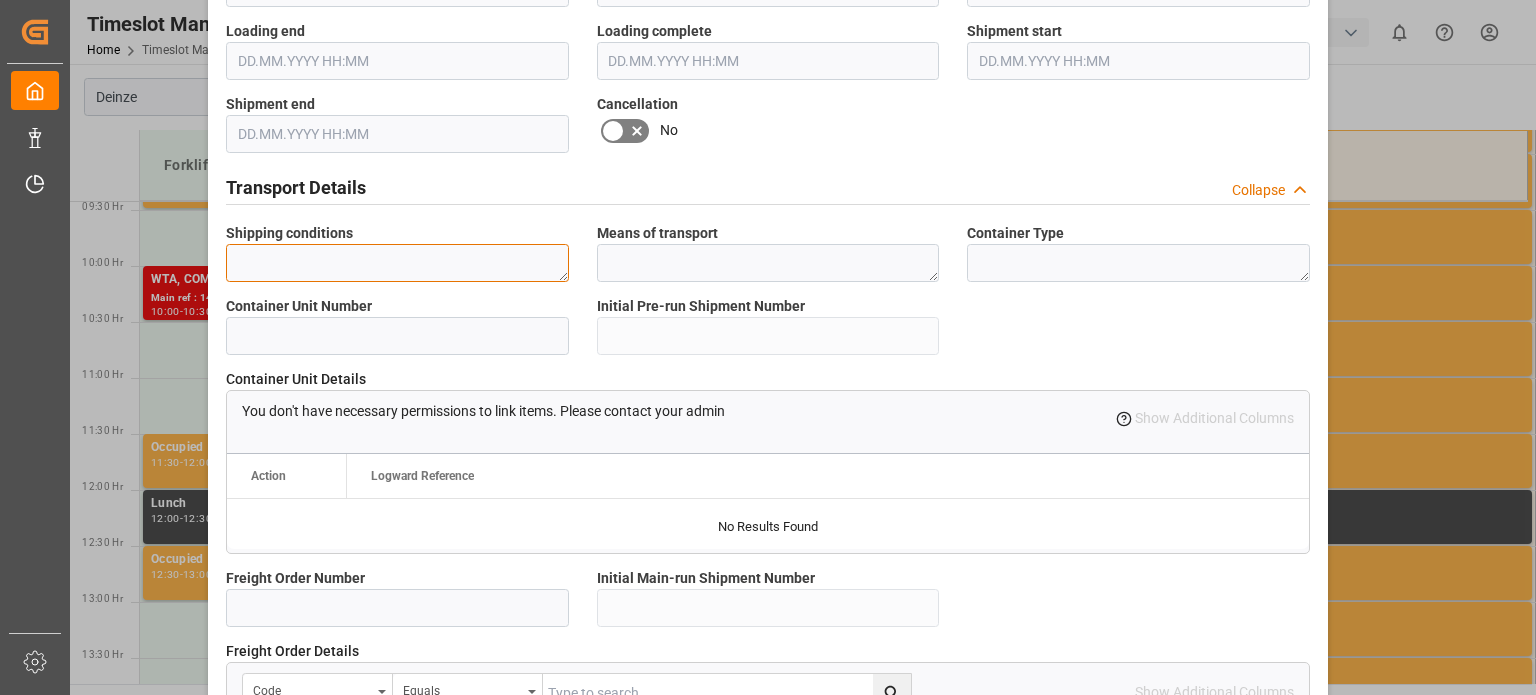 click at bounding box center [397, 263] 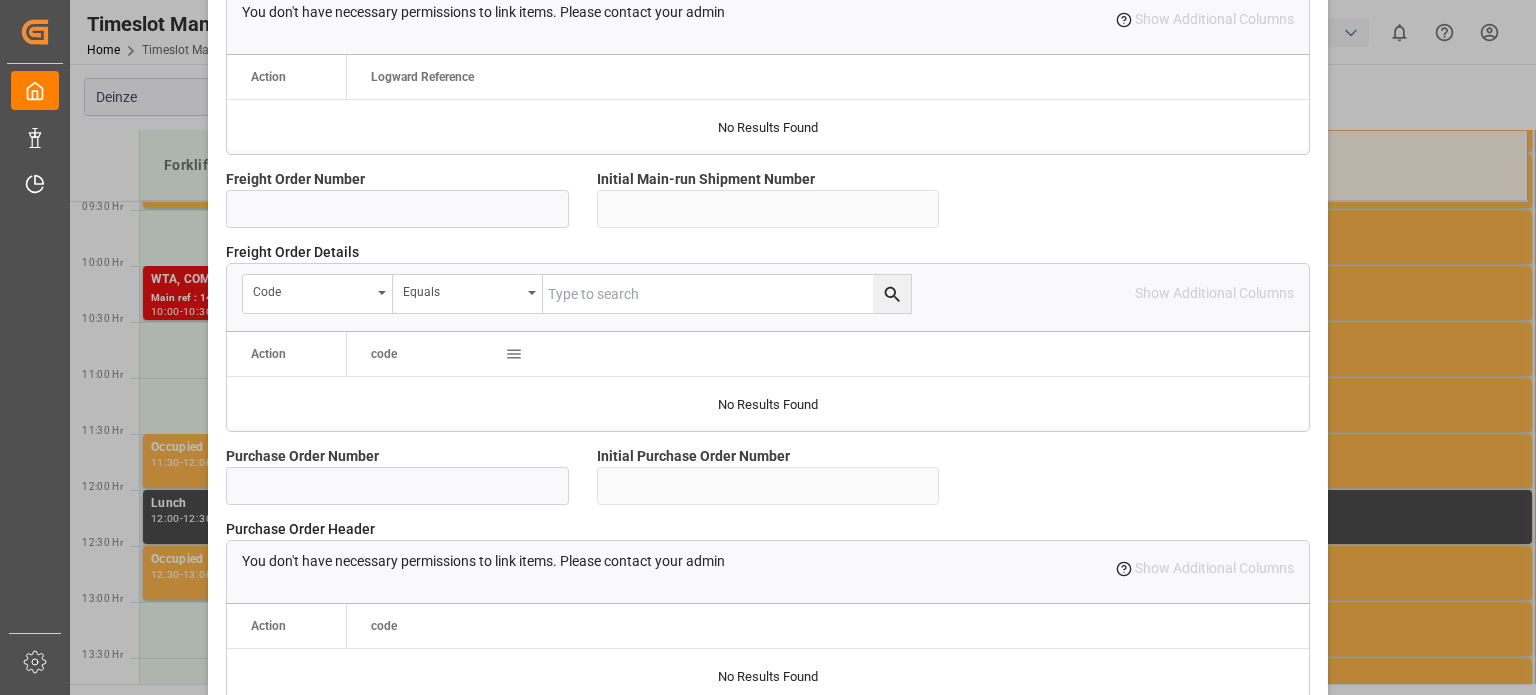 scroll, scrollTop: 1700, scrollLeft: 0, axis: vertical 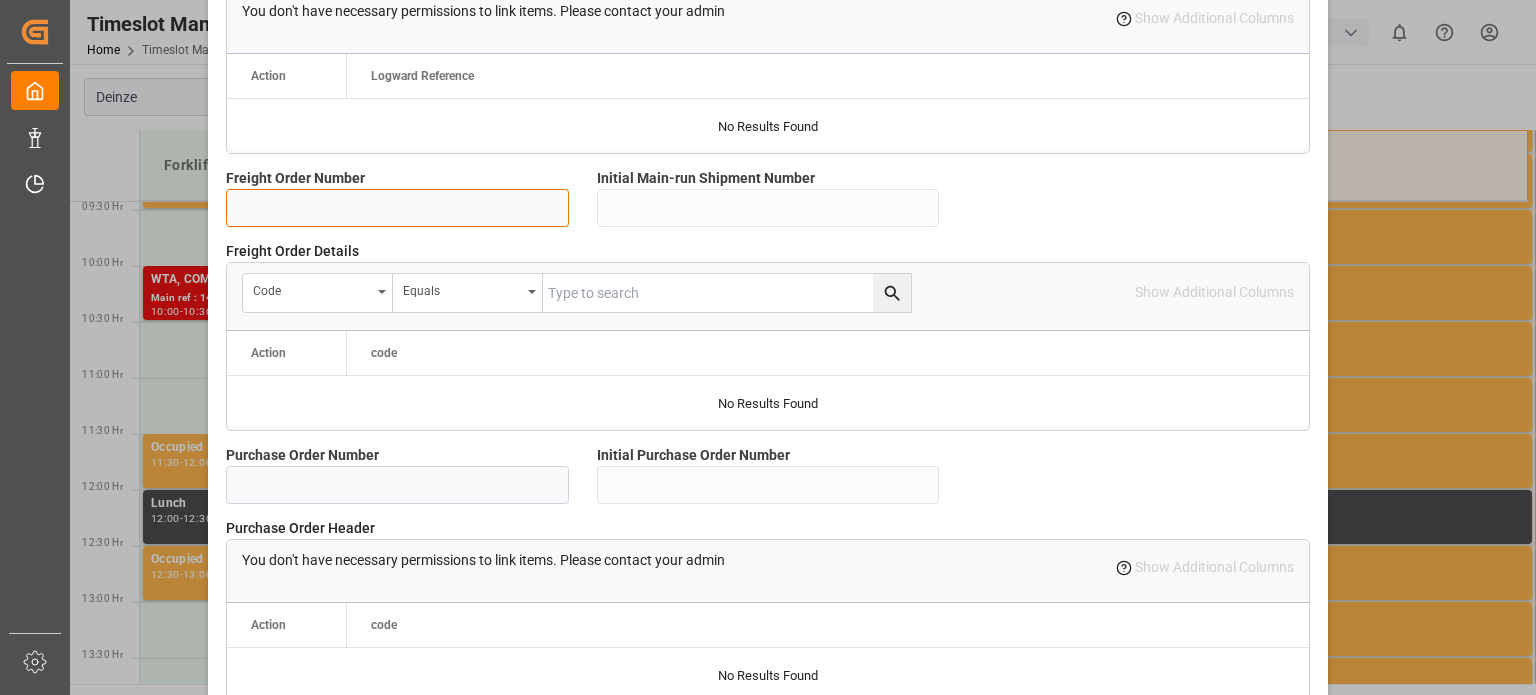 click at bounding box center [397, 208] 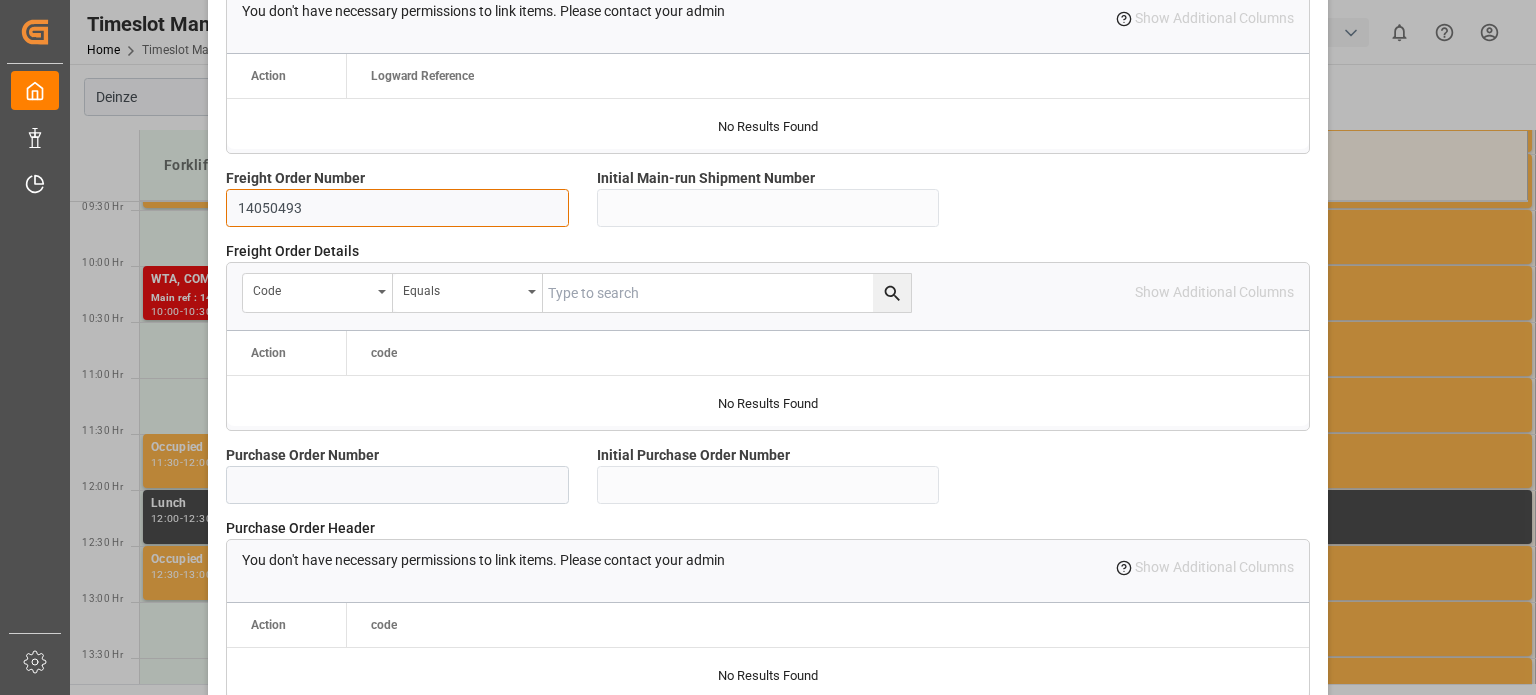 scroll, scrollTop: 1800, scrollLeft: 0, axis: vertical 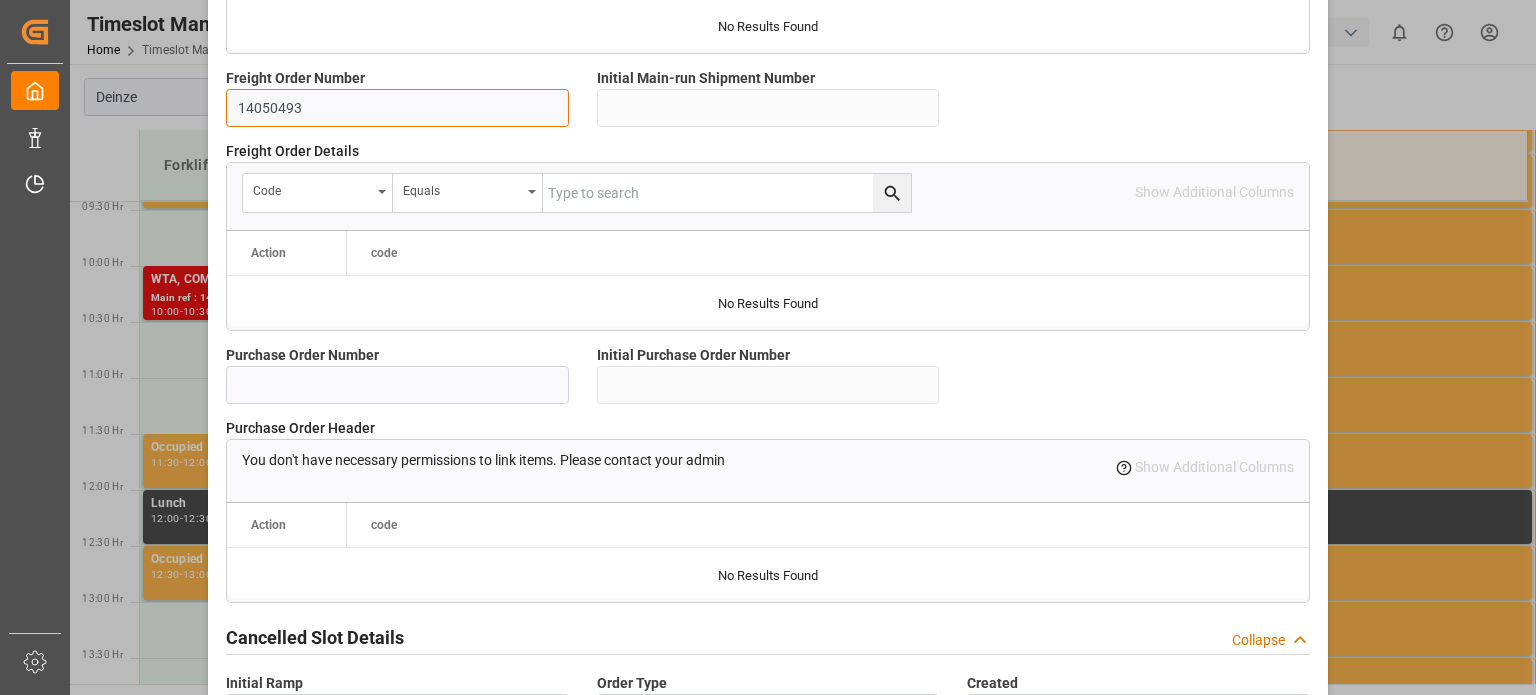 type on "14050493" 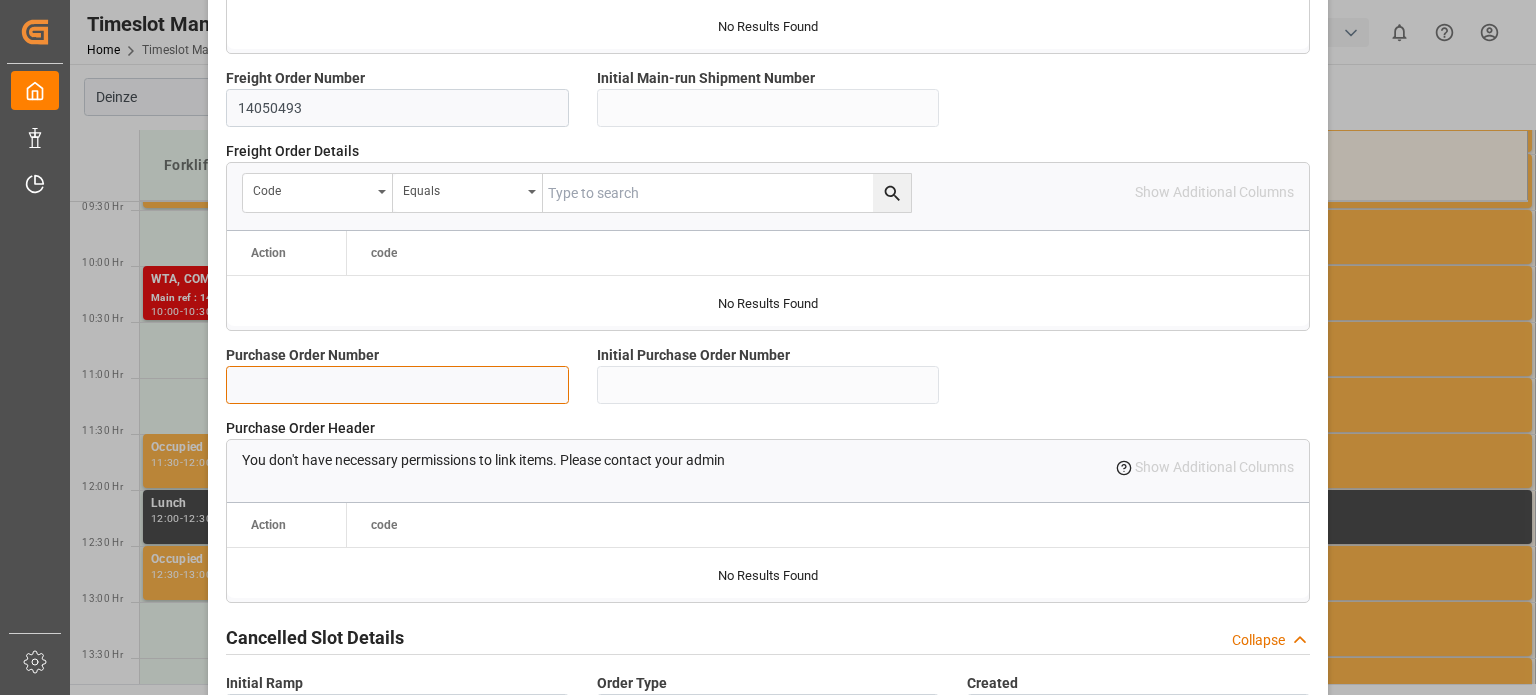 click at bounding box center (397, 385) 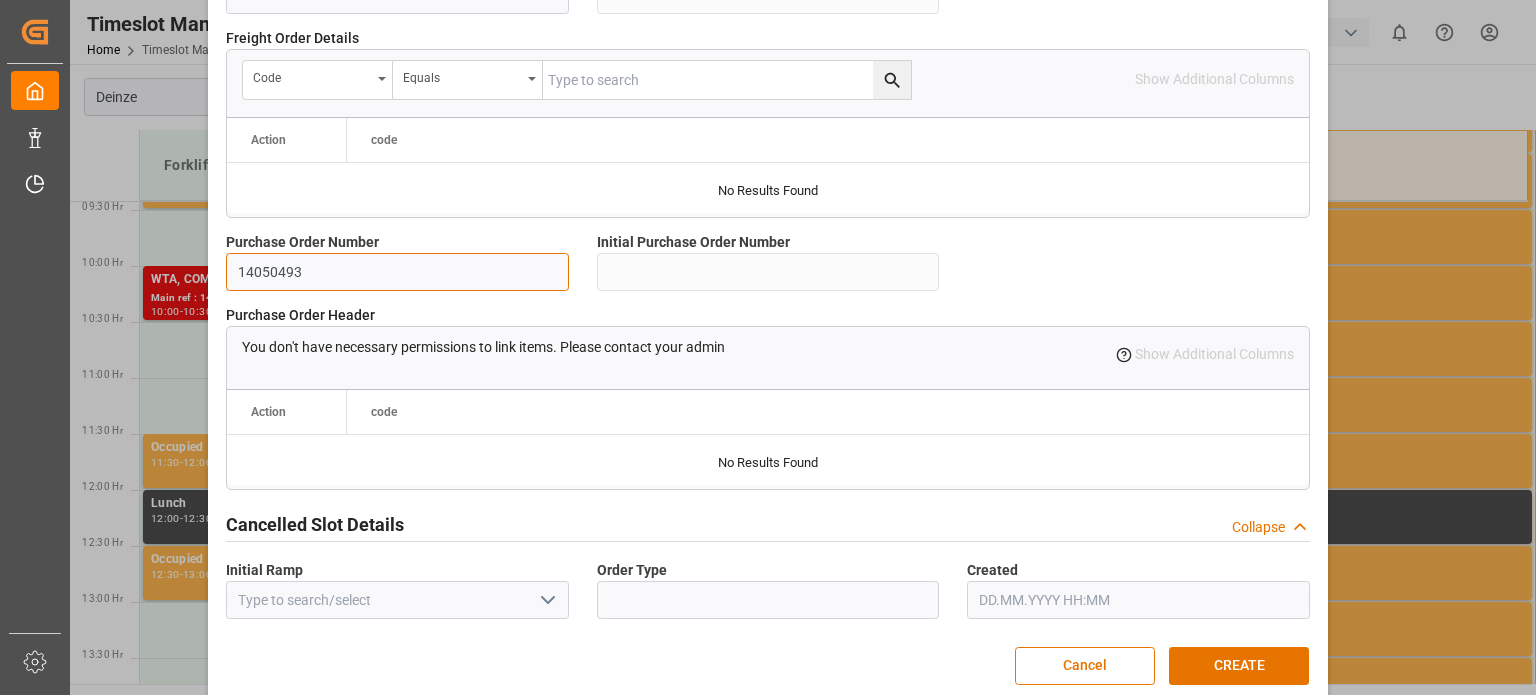 scroll, scrollTop: 1936, scrollLeft: 0, axis: vertical 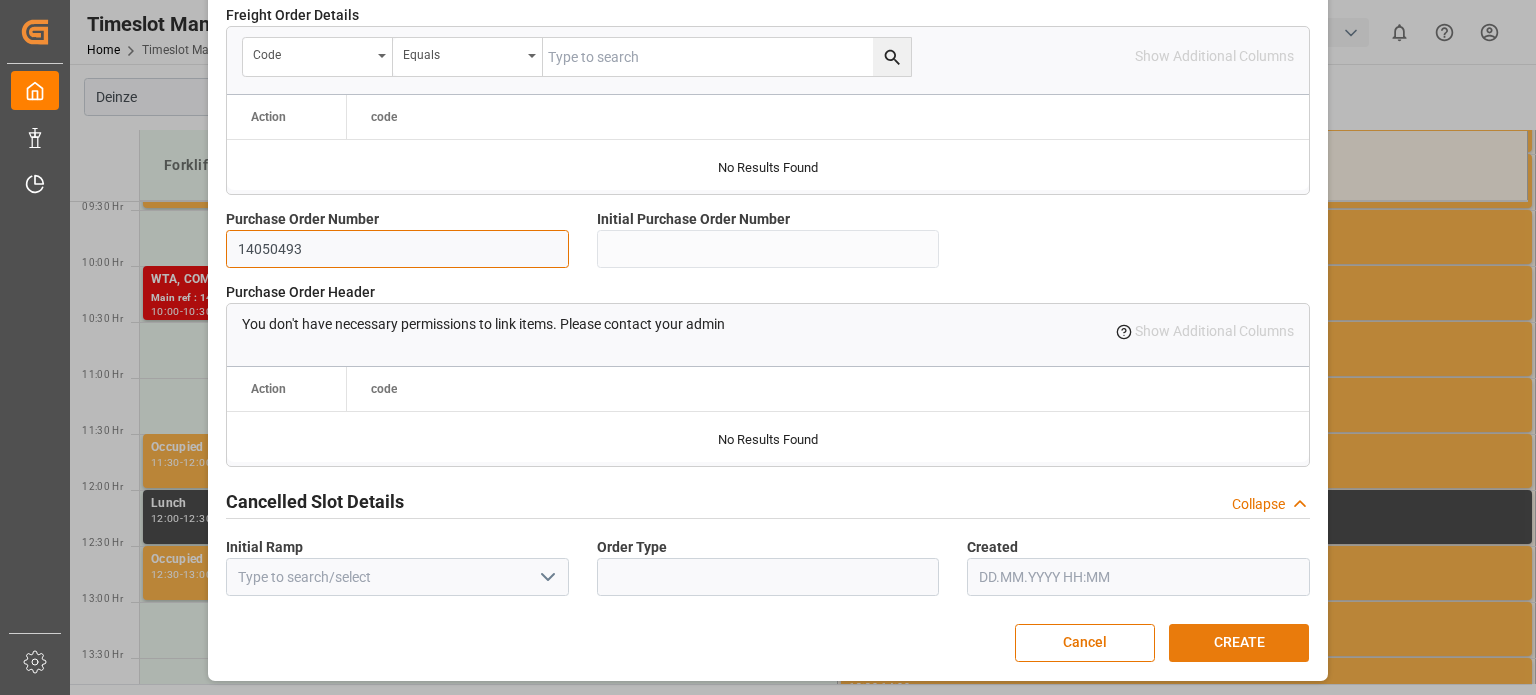 type on "14050493" 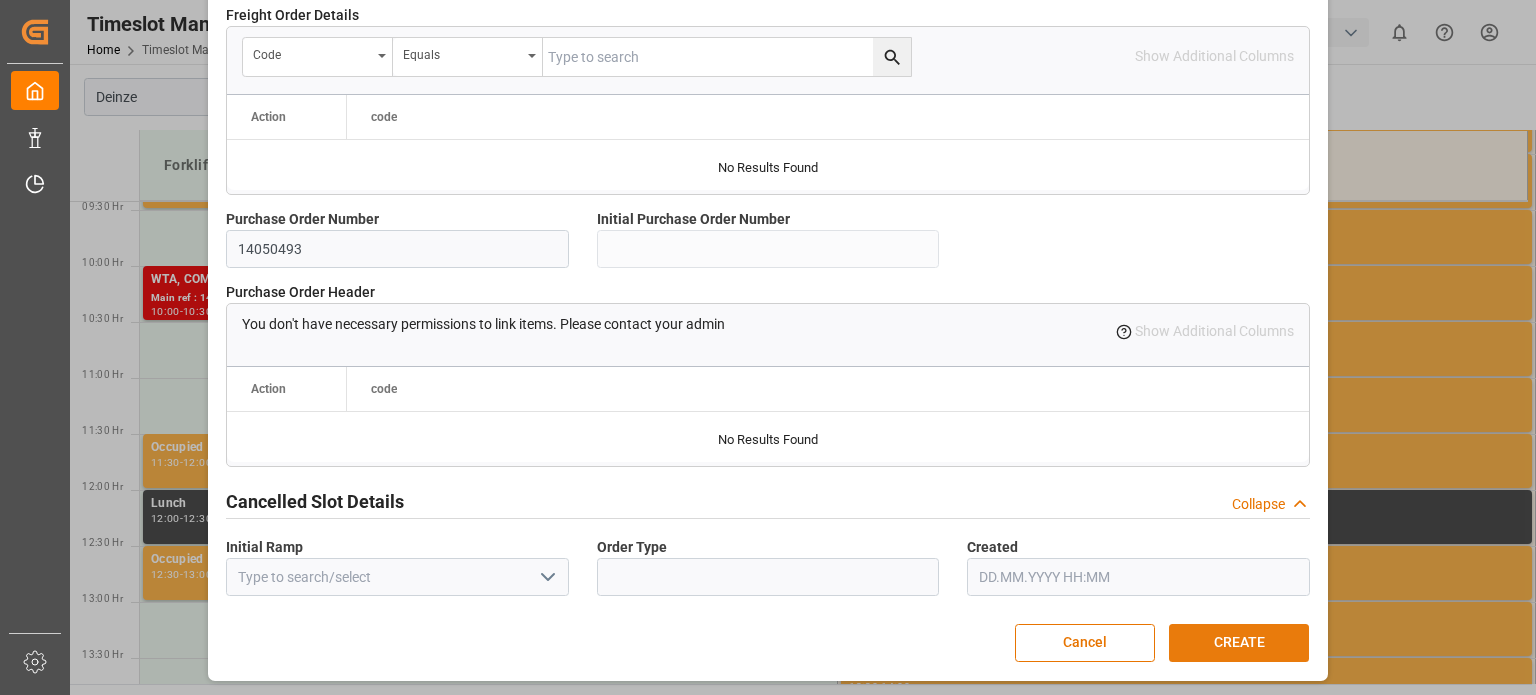 click on "CREATE" at bounding box center [1239, 643] 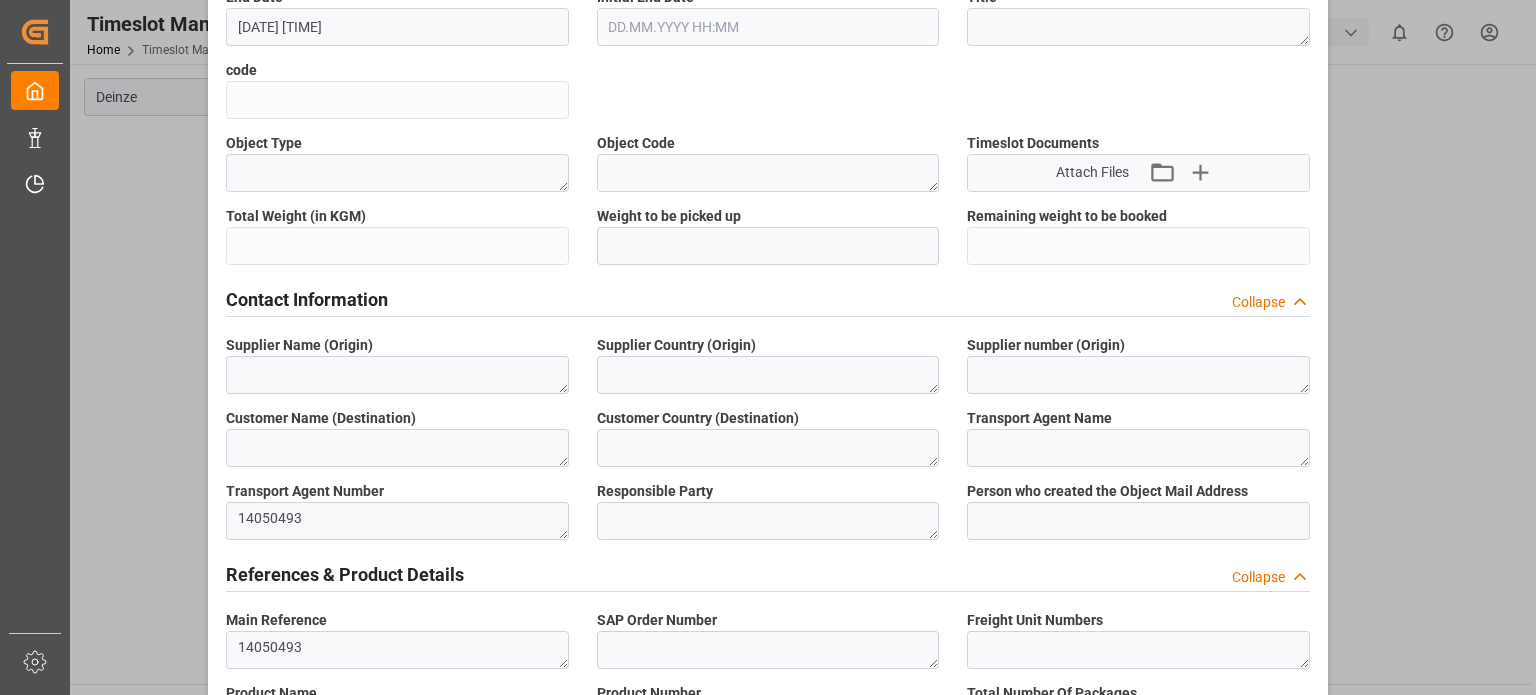 scroll, scrollTop: 0, scrollLeft: 0, axis: both 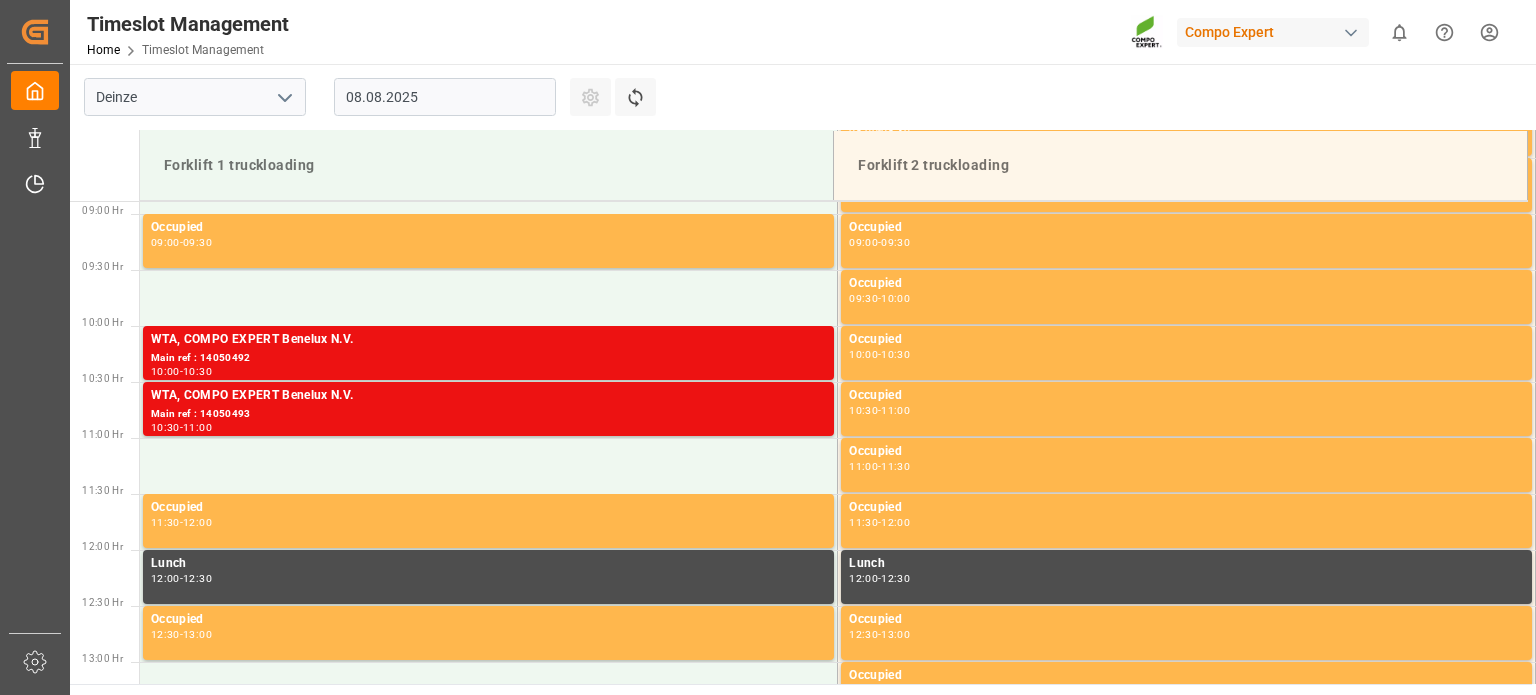 click on "[CITY] [DATE] Settings Refresh Time Slots Forklift 1 truckloading Forklift 2 truckloading 00:30 Hr 01:00 Hr 01:30 Hr 02:00 Hr 02:30 Hr 03:00 Hr 03:30 Hr 04:00 Hr 04:30 Hr 05:00 Hr 05:30 Hr 06:00 Hr 06:30 Hr 07:00 Hr 07:30 Hr 08:00 Hr 08:30 Hr 09:00 Hr 09:30 Hr 10:00 Hr 10:30 Hr 11:00 Hr 11:30 Hr 12:00 Hr 12:30 Hr 13:00 Hr 13:30 Hr 14:00 Hr 14:30 Hr 15:00 Hr 15:30 Hr 16:00 Hr 16:30 Hr 17:00 Hr 17:30 Hr 18:00 Hr 18:30 Hr 19:00 Hr 19:30 Hr 20:00 Hr 20:30 Hr 21:00 Hr 21:30 Hr 22:00 Hr 22:30 Hr 23:00 Hr 23:30 Hr Block 07:00   -   07:30 Block 07:00   -   07:30 Block 07:30   -   08:00 Block 07:30   -   08:00 Occupied 08:00   -   08:30 Occupied 08:30   -   09:00 Occupied 09:00   -   09:30 Occupied 09:00   -   09:30 Occupied 09:30   -   10:00 WTA, COMPO EXPERT Benelux N.V. Main ref : 14050492 10:00   -   10:30 Occupied 10:00   -   10:30 WTA, COMPO EXPERT Benelux N.V. Main ref : 14050493 10:30   -   11:00 Occupied 10:30   -   11:00 Occupied 11:00   -   11:30 Occupied 11:30   -   12:00" at bounding box center (801, 374) 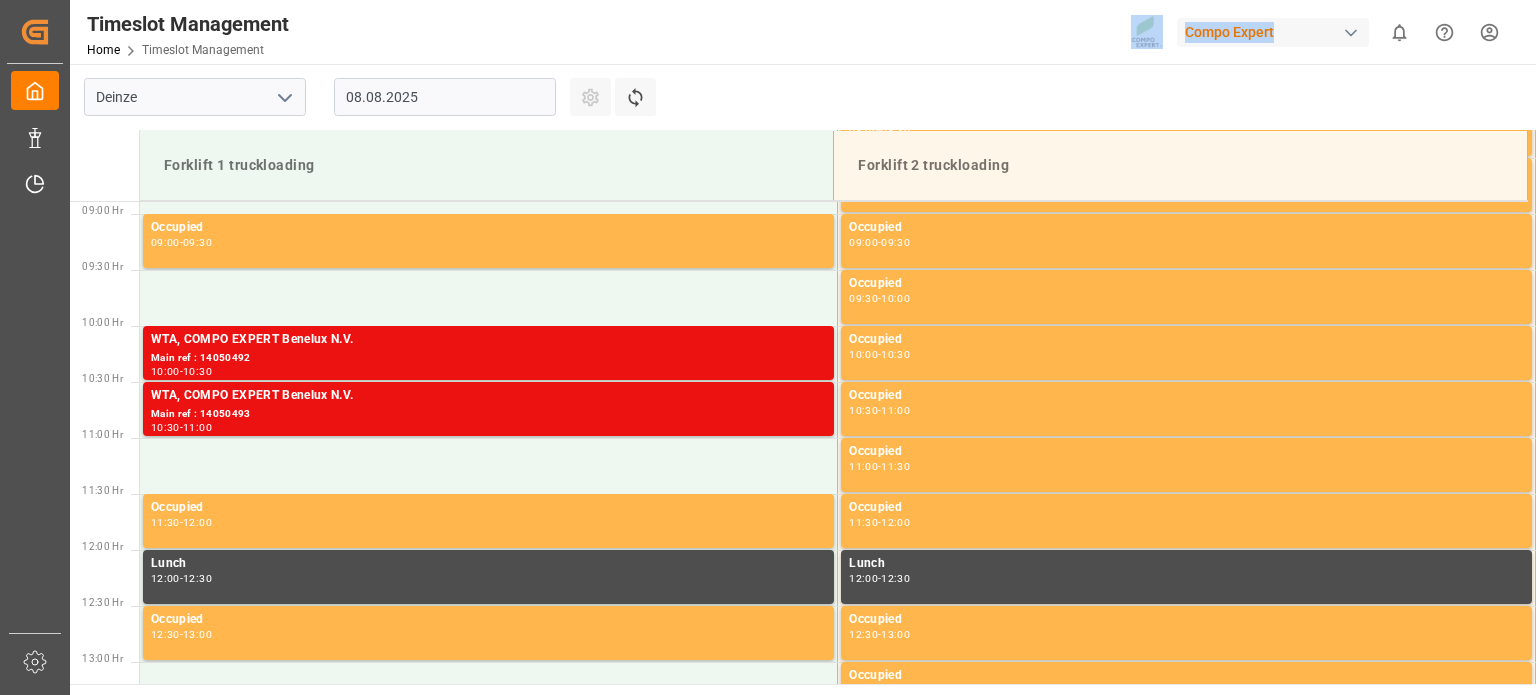 click on "Timeslot Management Home Timeslot Management Compo Expert 0 Notifications Only show unread All Watching Mark all categories read No notifications" at bounding box center (796, 32) 